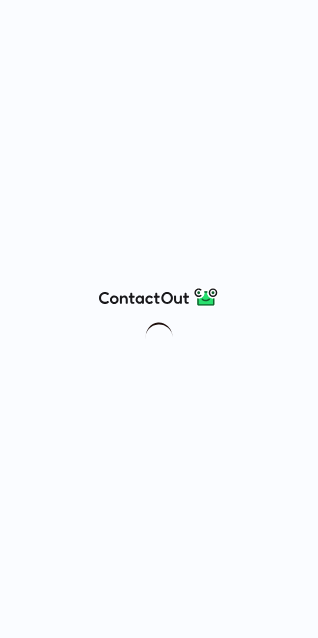 scroll, scrollTop: 0, scrollLeft: 0, axis: both 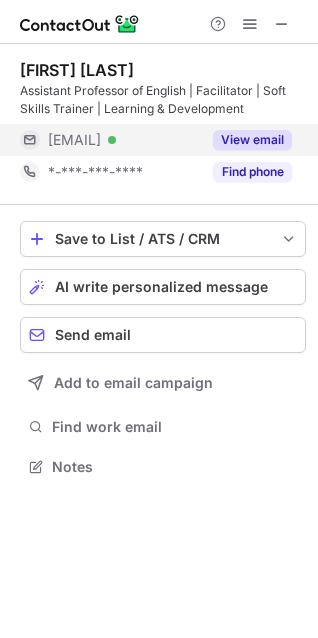 click on "[EMAIL]" at bounding box center (74, 140) 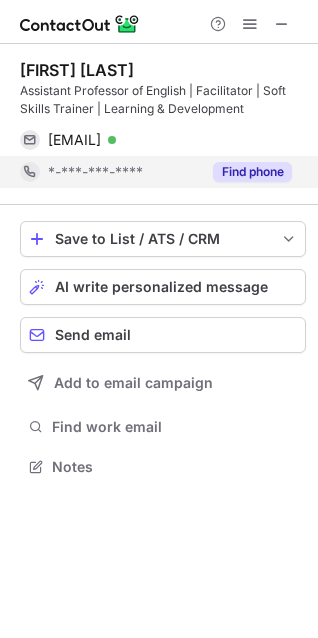 click on "*-***-***-****" at bounding box center (95, 172) 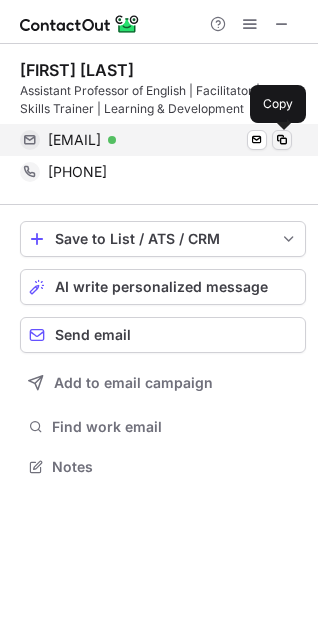 click at bounding box center [282, 140] 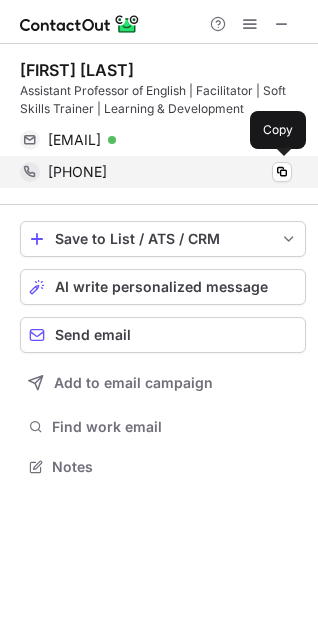click on "+919811927723" at bounding box center [77, 172] 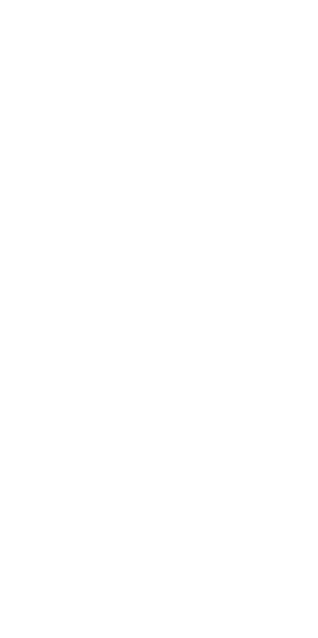 scroll, scrollTop: 0, scrollLeft: 0, axis: both 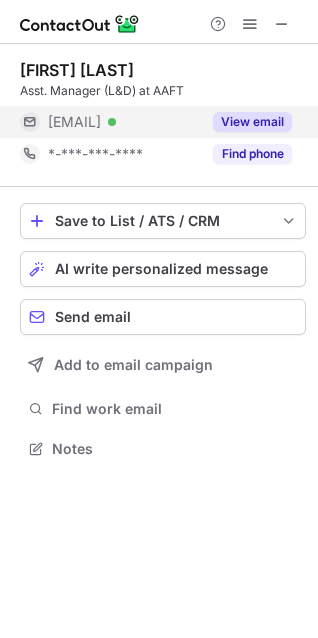 click on "***@gmail.com" at bounding box center [74, 122] 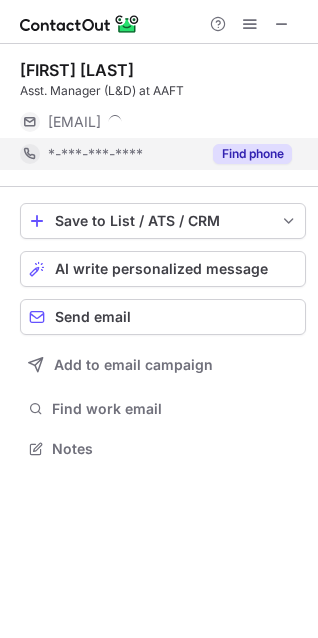 click on "*-***-***-****" at bounding box center [110, 154] 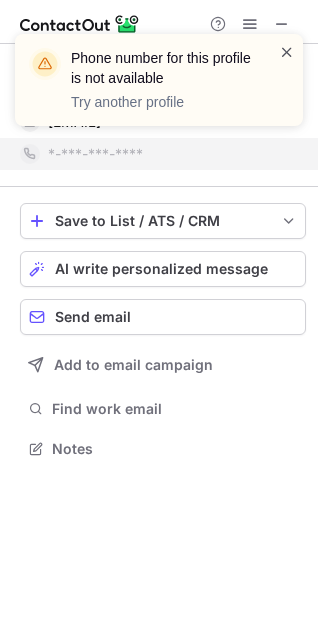 click at bounding box center (287, 52) 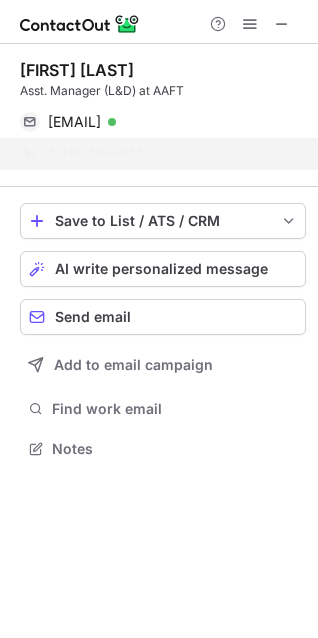 click on "Phone number for this profile is not available Try another profile Rashika Chugh Asst. Manager (L&D) at AAFT rashikachugh1999@gmail.com Verified Send email Copy *-***-***-**** Save to List / ATS / CRM List Select Lever Connect Greenhouse Connect Salesforce Connect Hubspot Connect Bullhorn Connect Zapier (100+ Applications) Connect Request a new integration AI write personalized message Send email Add to email campaign Find work email Notes" at bounding box center [159, 319] 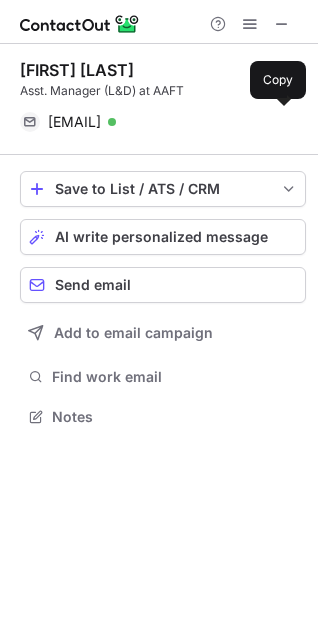 scroll, scrollTop: 403, scrollLeft: 318, axis: both 